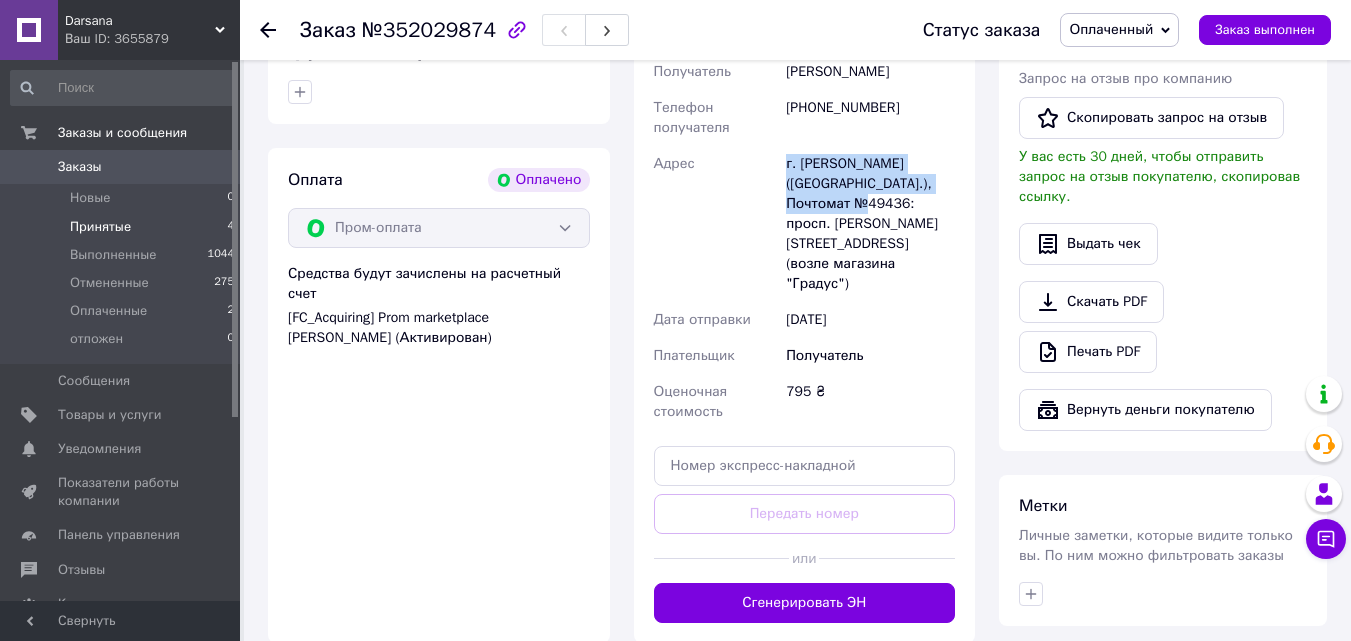 scroll, scrollTop: 600, scrollLeft: 0, axis: vertical 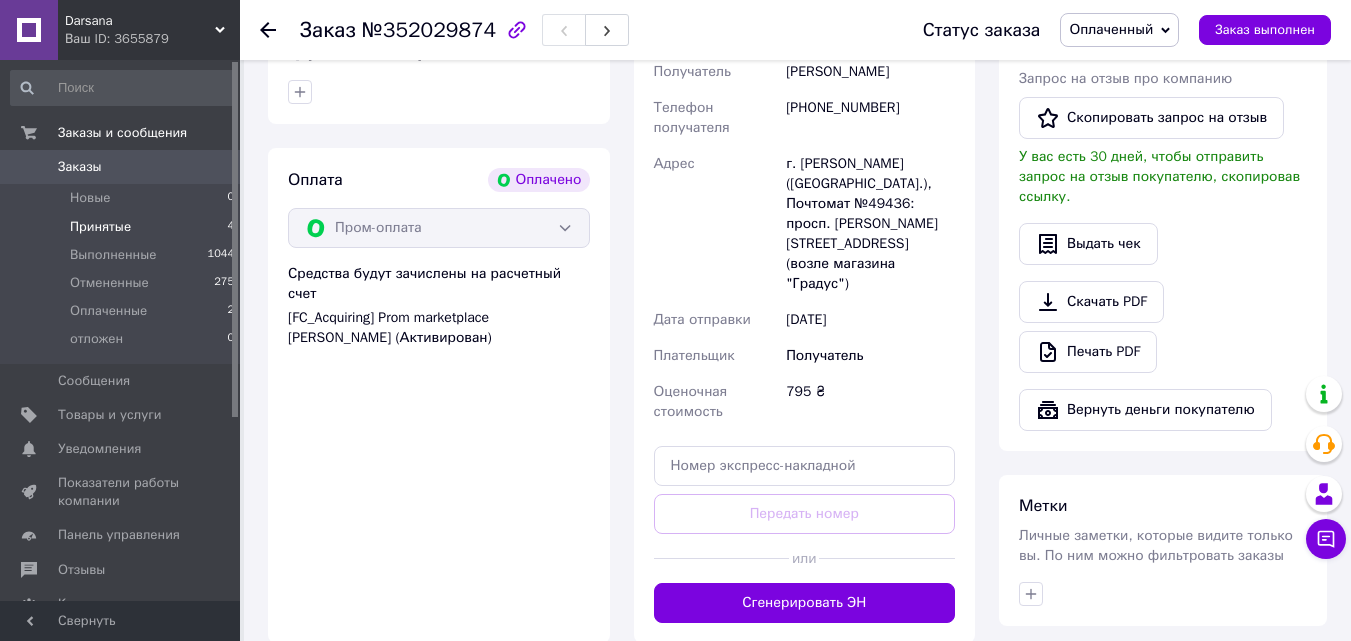 click on "Принятые" at bounding box center (100, 227) 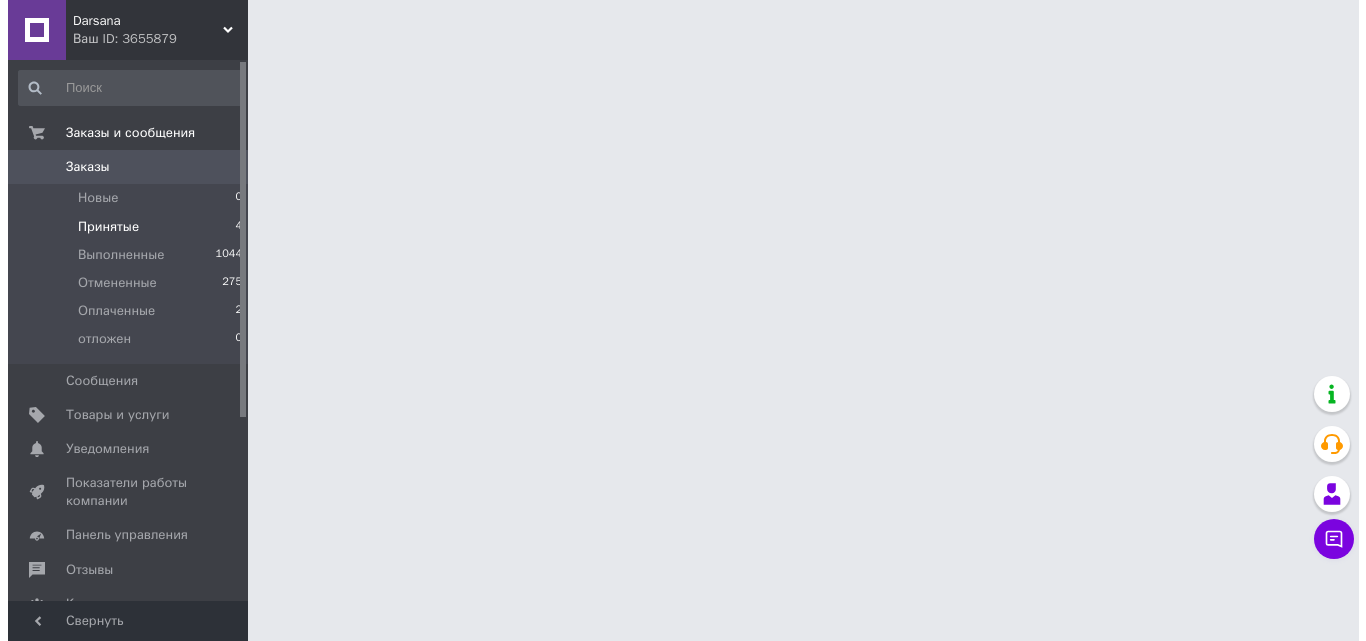 scroll, scrollTop: 0, scrollLeft: 0, axis: both 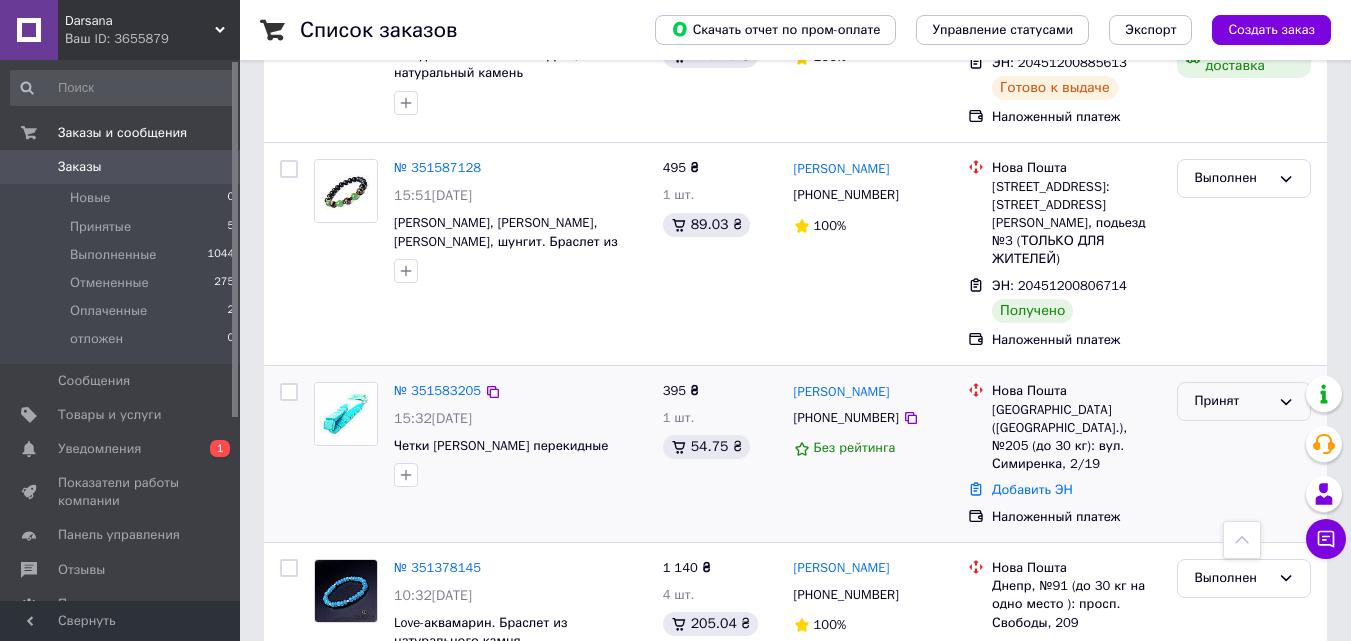 click on "Принят" at bounding box center (1232, 401) 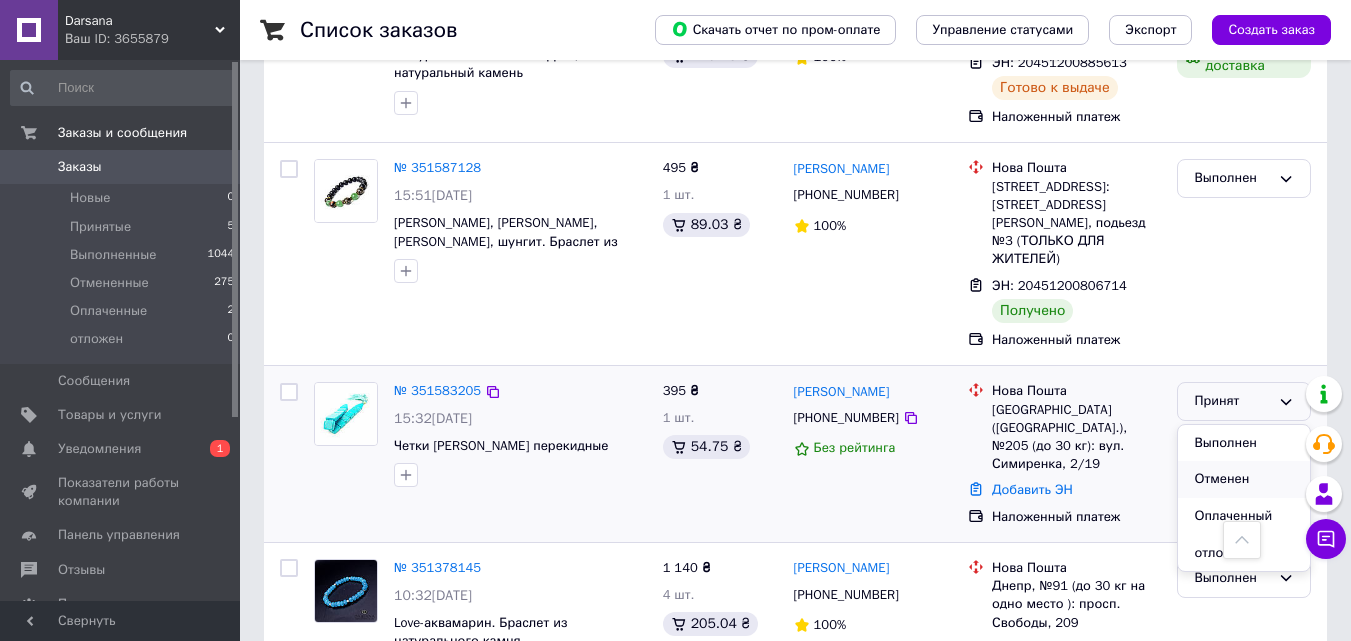 click on "Отменен" at bounding box center [1244, 479] 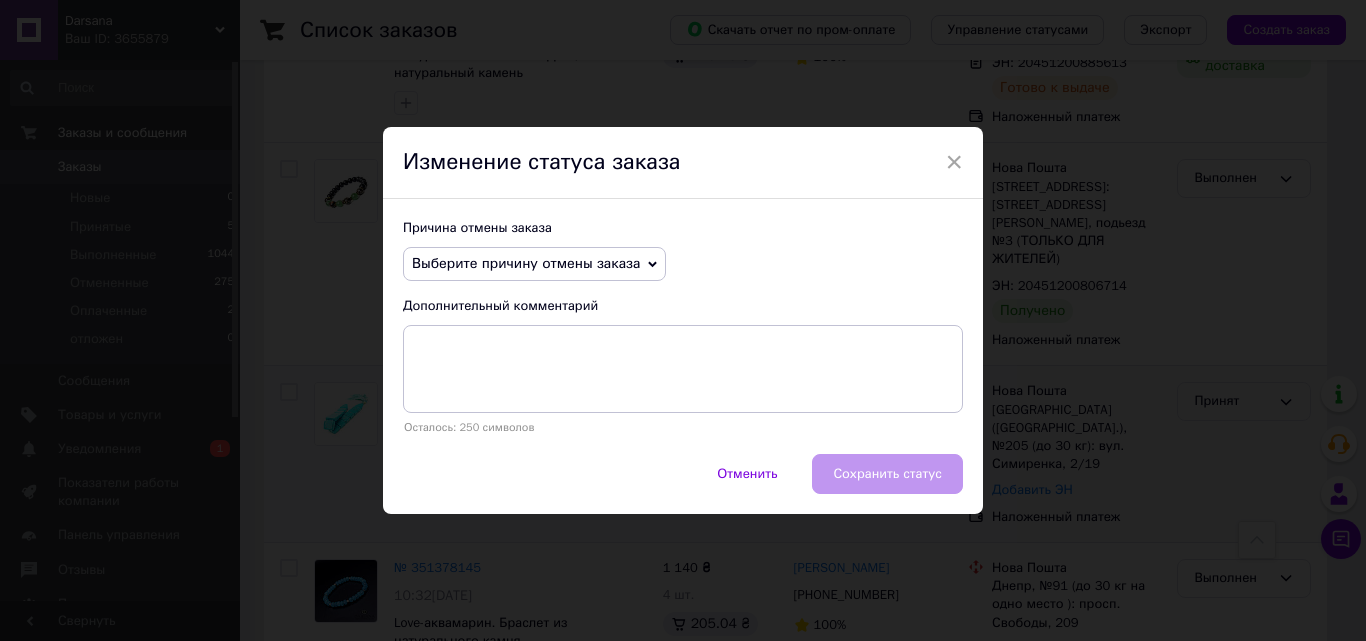 click on "Выберите причину отмены заказа" at bounding box center (526, 263) 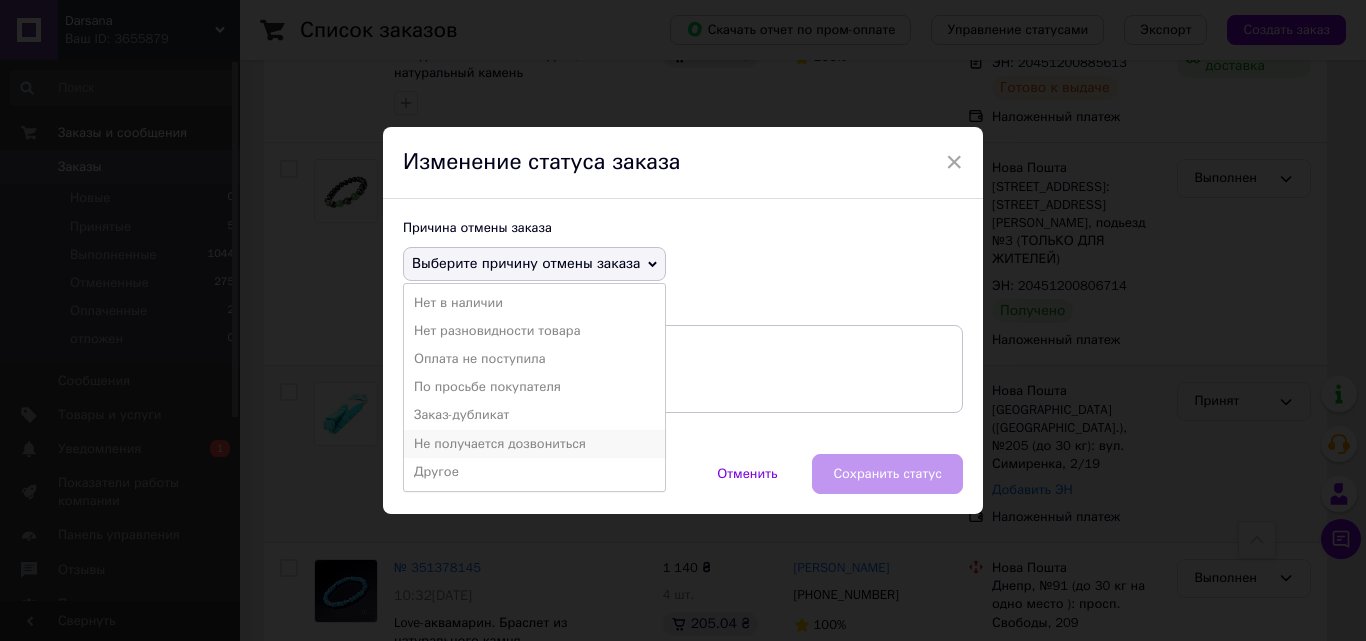 click on "Не получается дозвониться" at bounding box center [534, 444] 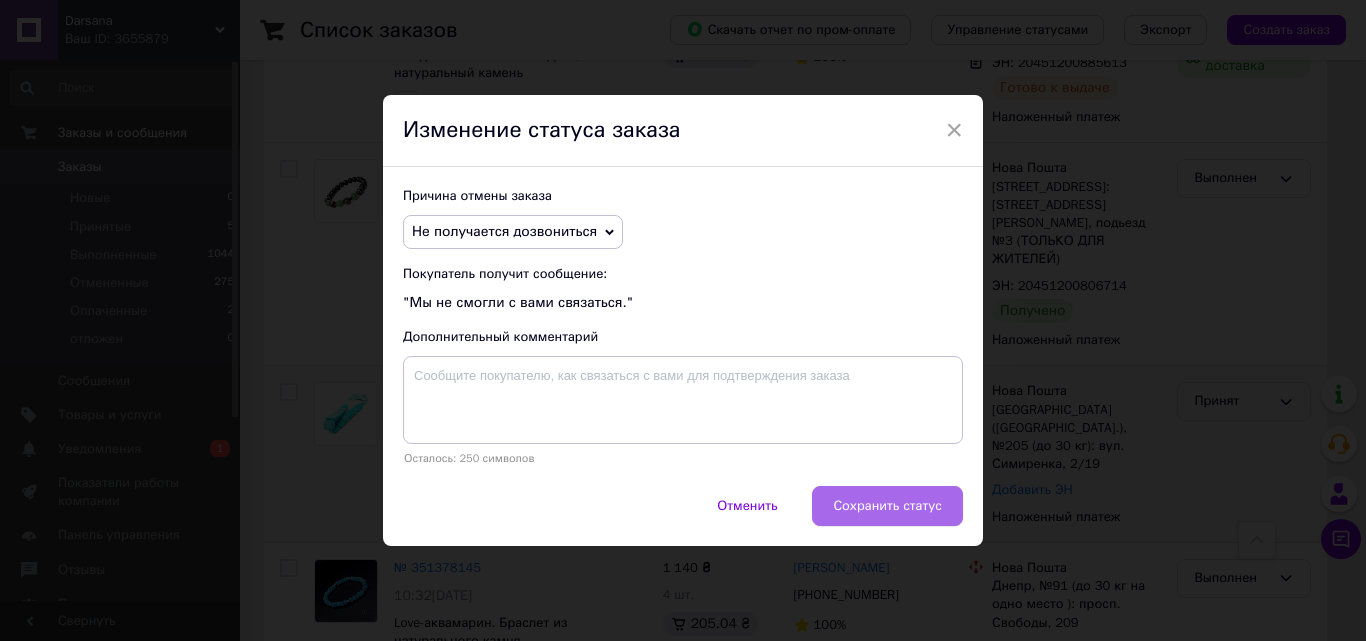 click on "Сохранить статус" at bounding box center (887, 506) 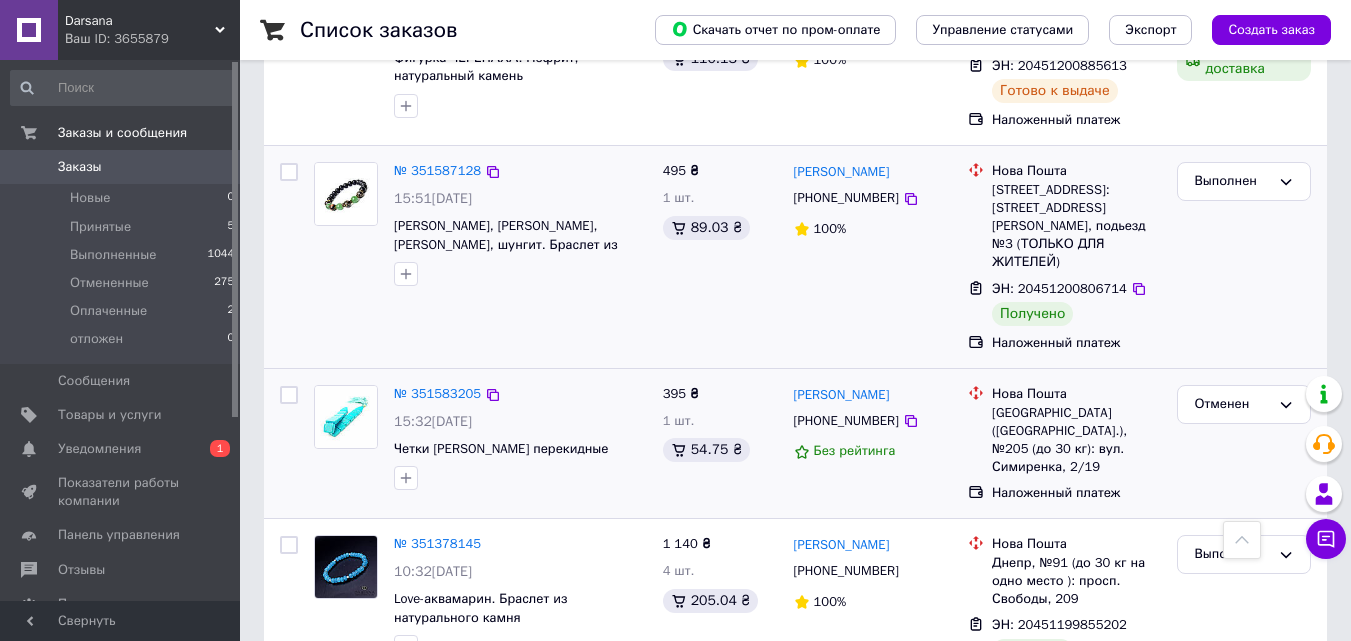 scroll, scrollTop: 1200, scrollLeft: 0, axis: vertical 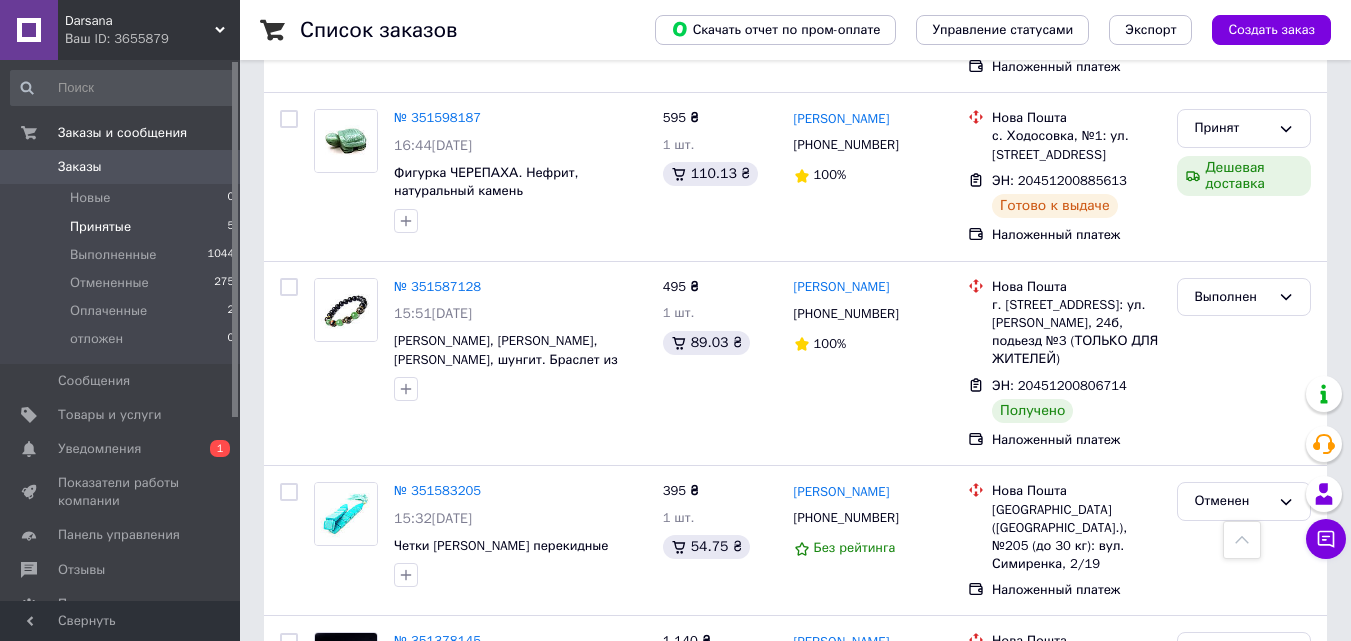 click on "Принятые" at bounding box center (100, 227) 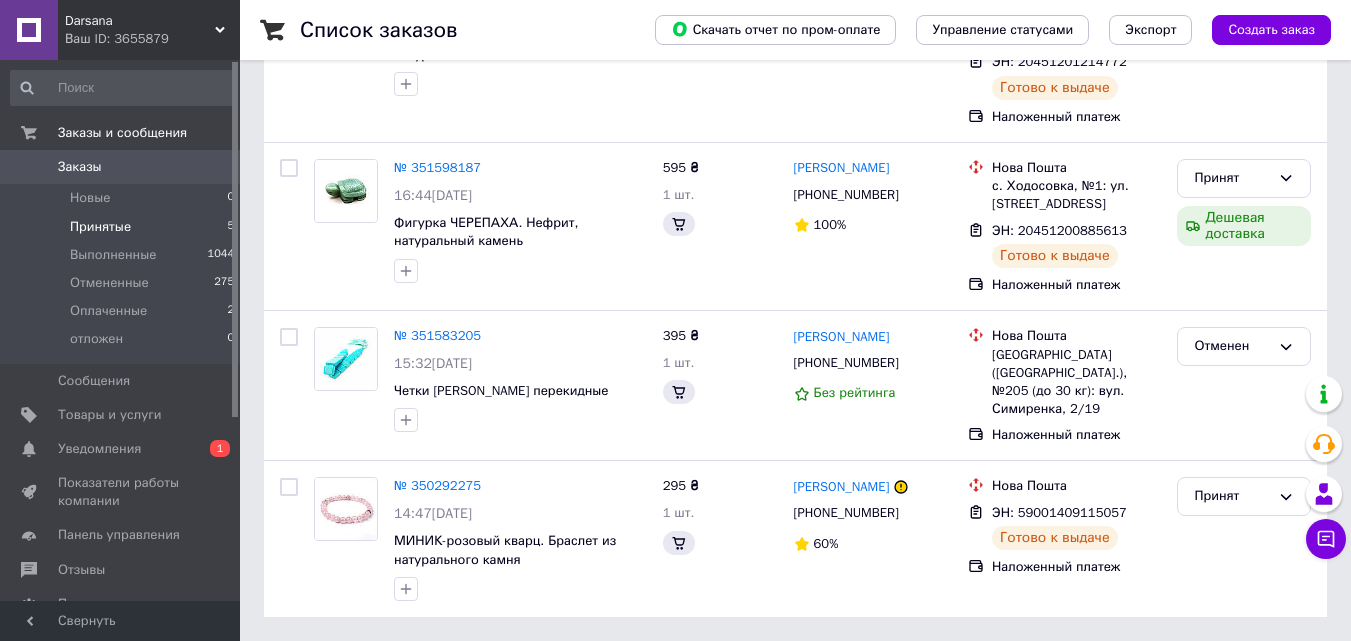 scroll, scrollTop: 0, scrollLeft: 0, axis: both 